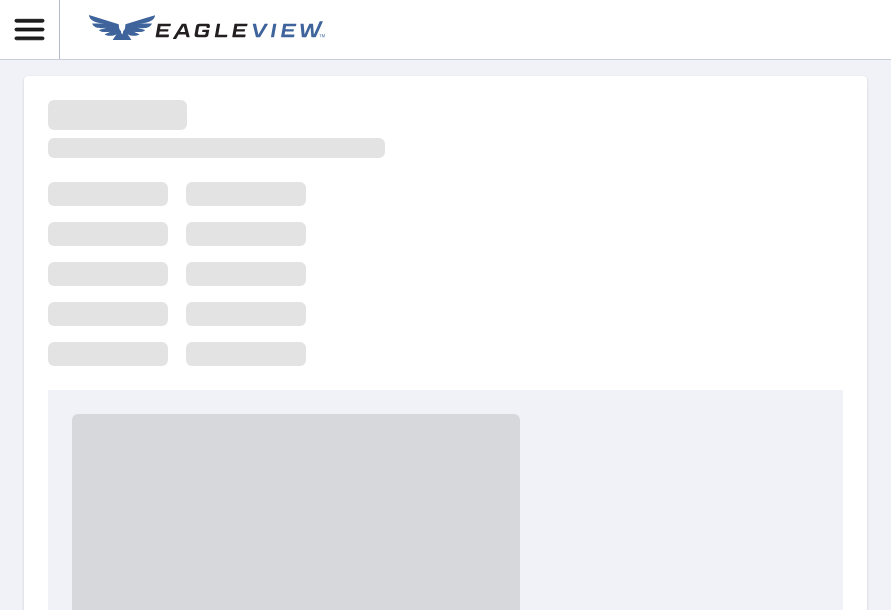 scroll, scrollTop: 0, scrollLeft: 0, axis: both 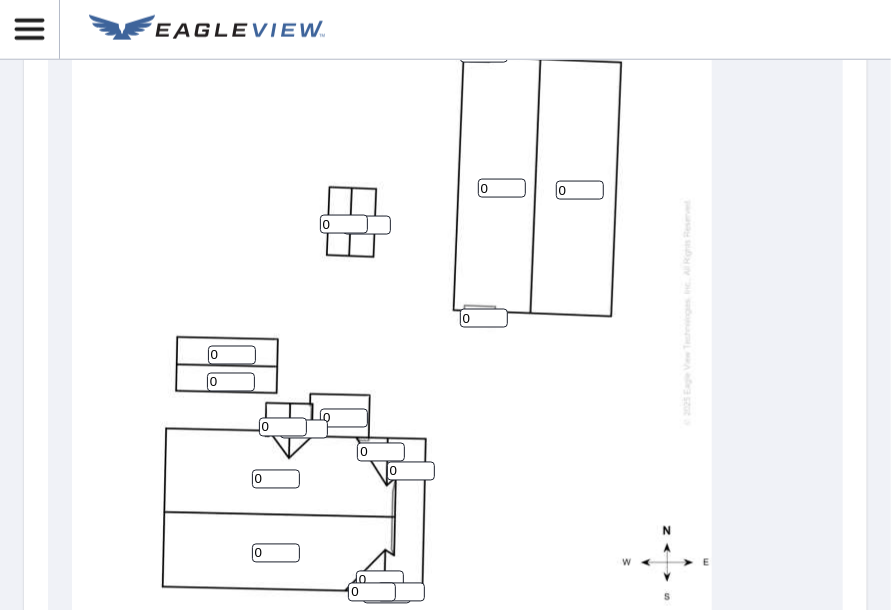 click on "0" at bounding box center [344, 224] 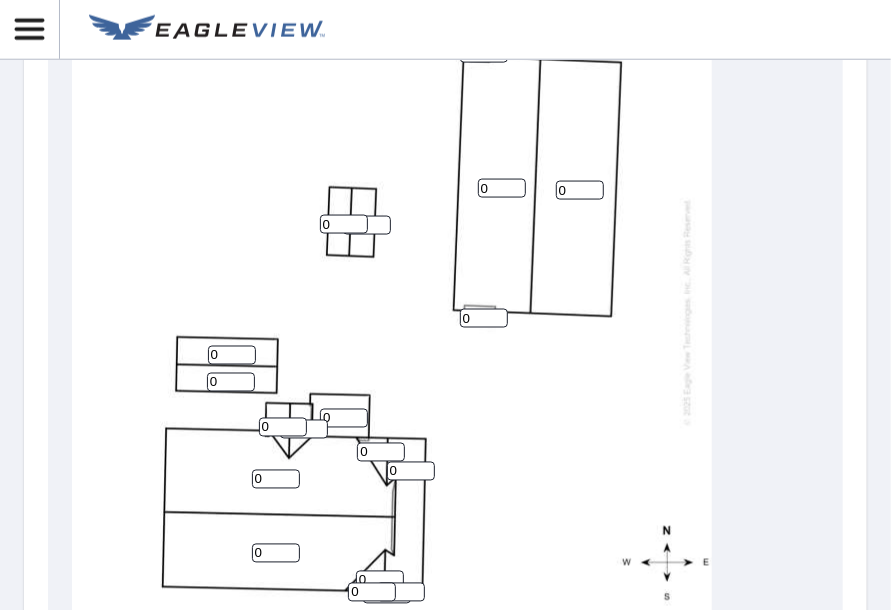 drag, startPoint x: 341, startPoint y: 213, endPoint x: 293, endPoint y: 223, distance: 49.0306 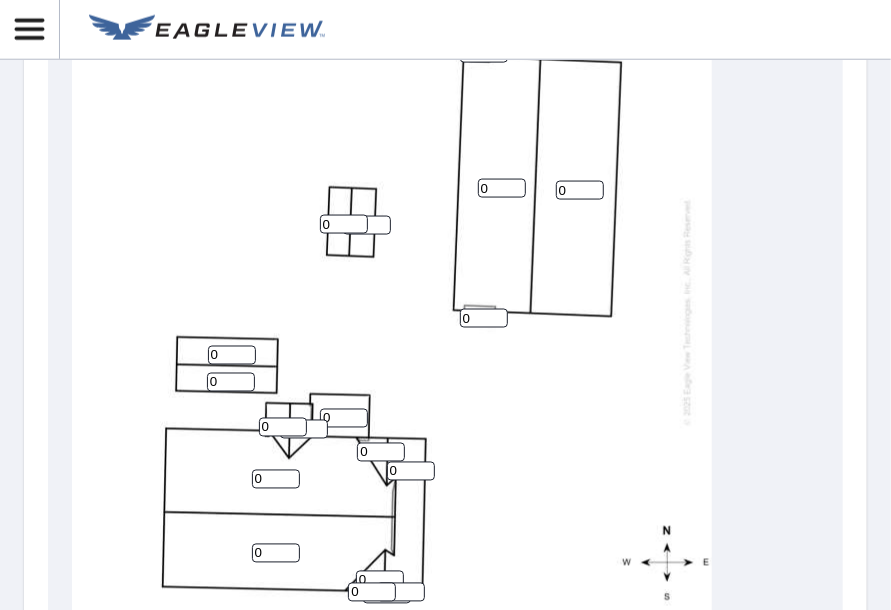click on "0 0 0 0 0 0 0 0 0 0 0 0 0 0 0 0 0 0 0" at bounding box center (392, 312) 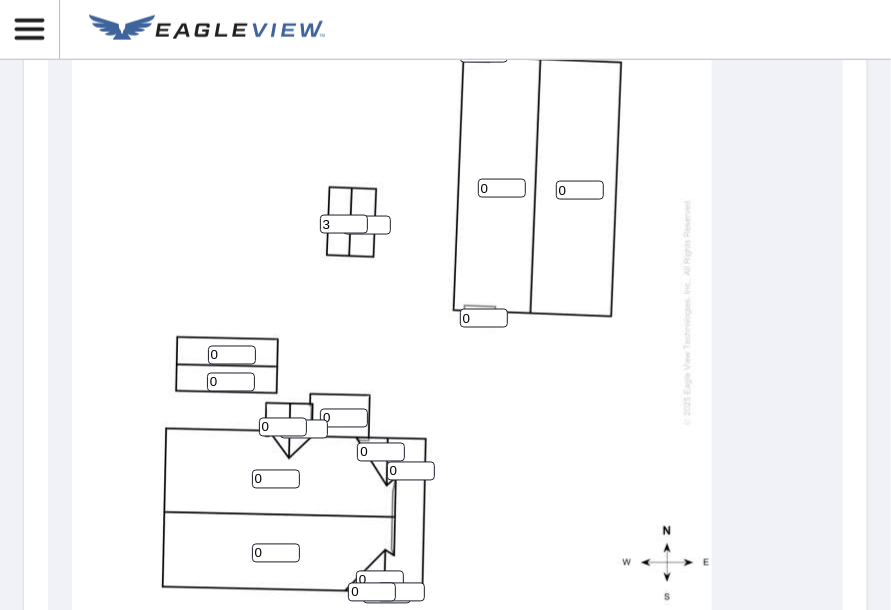 type on "3" 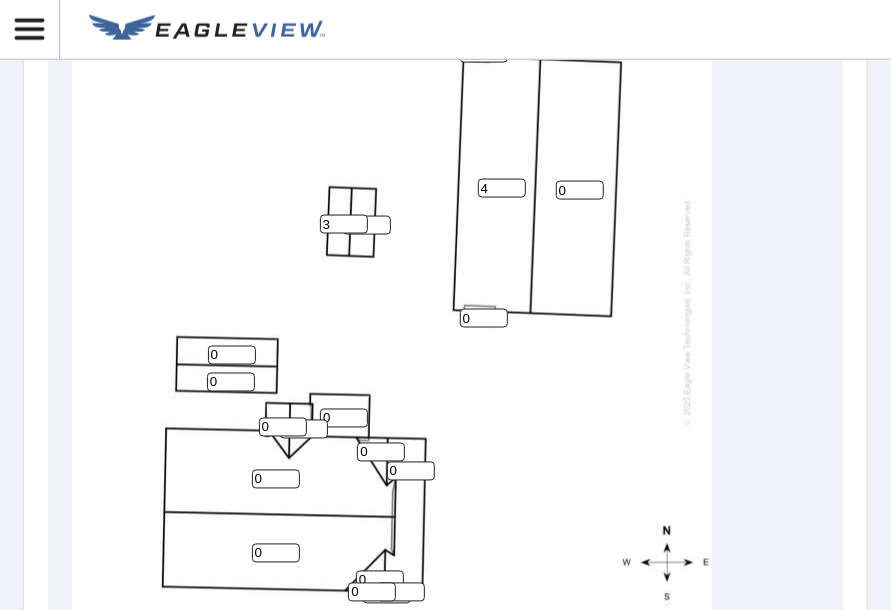 type on "4" 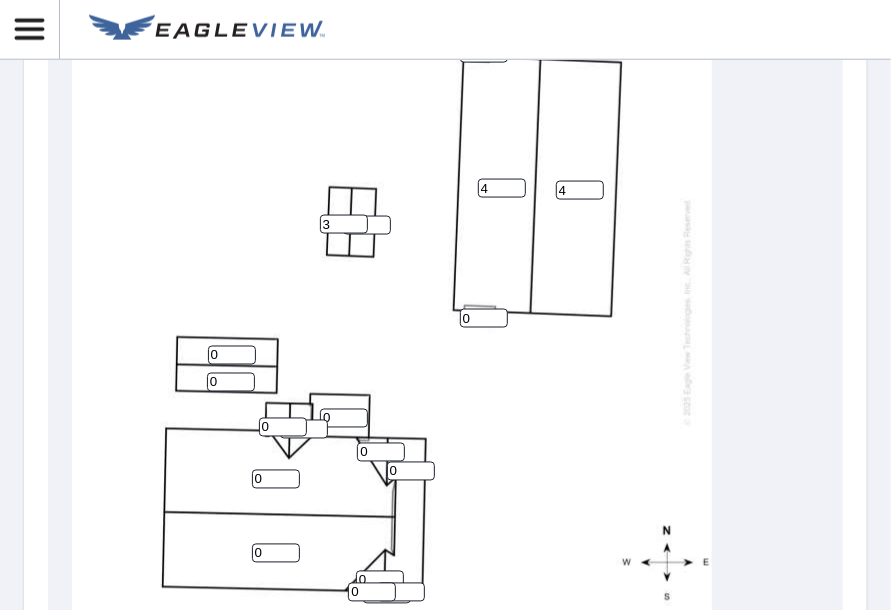 scroll, scrollTop: 0, scrollLeft: 0, axis: both 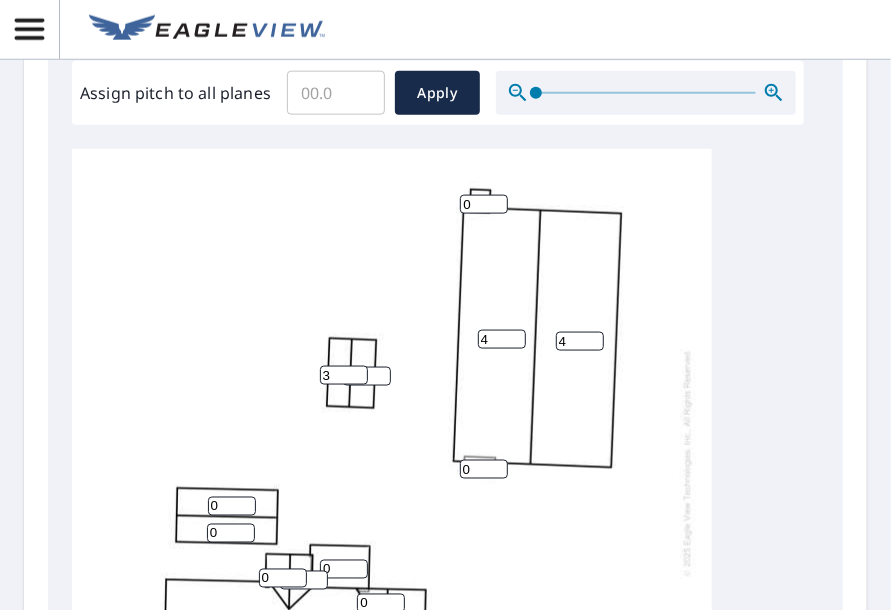 type on "4" 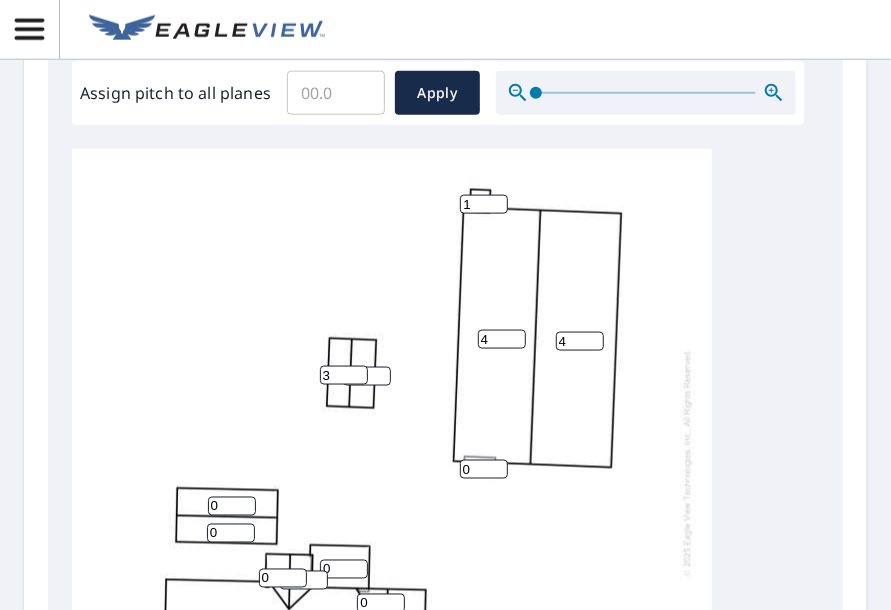type on "1" 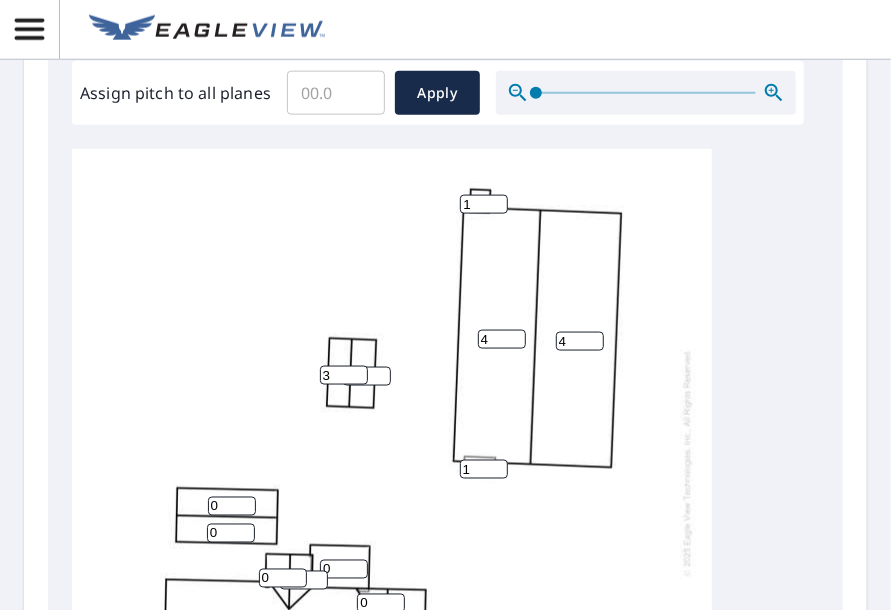 type on "1" 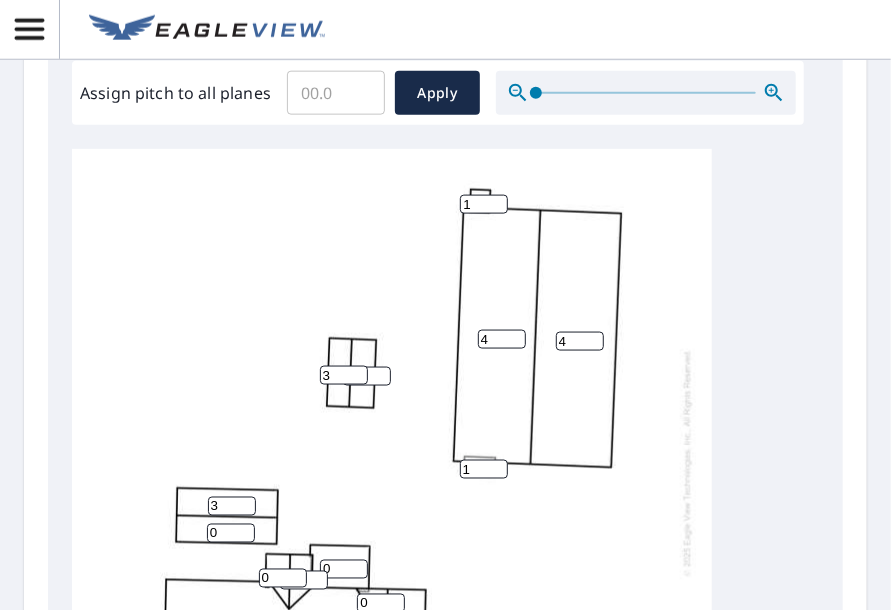 type on "3" 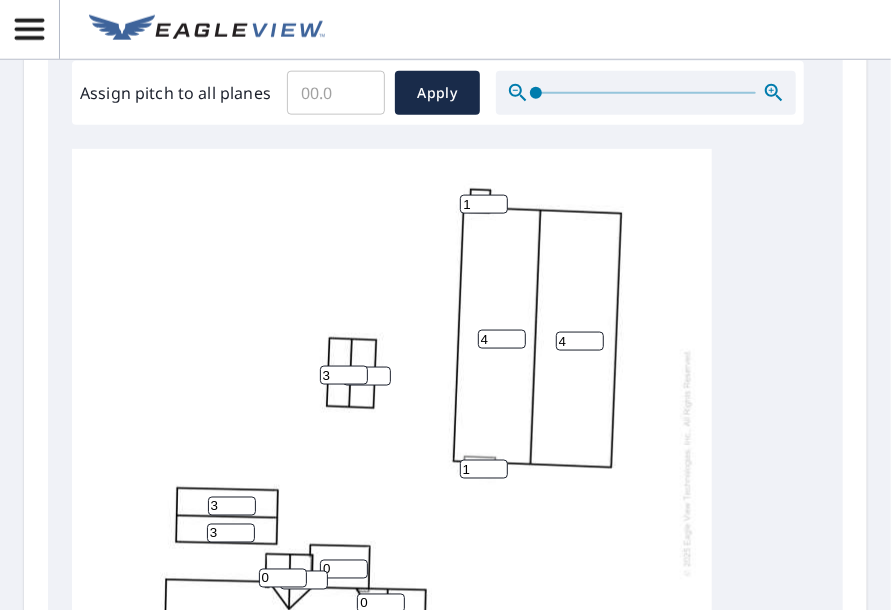 type on "3" 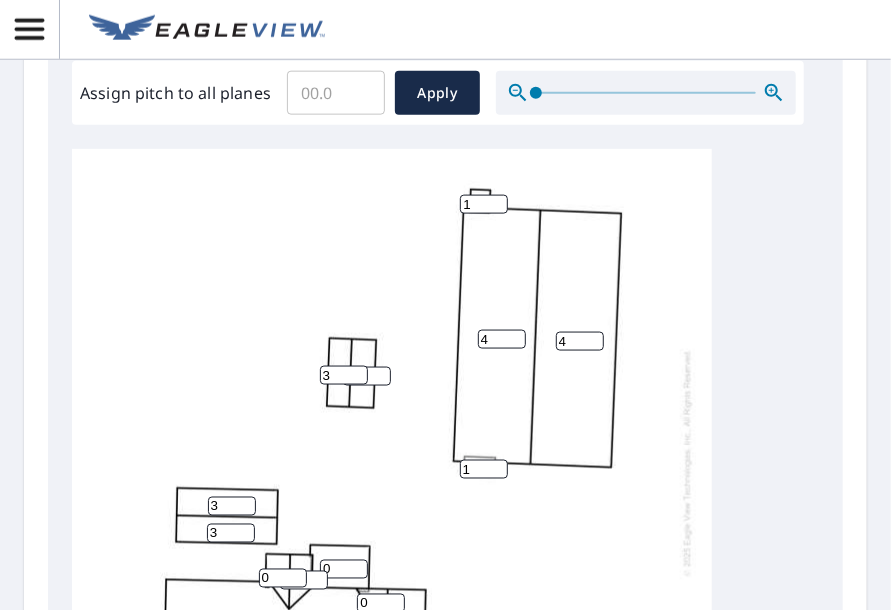 scroll, scrollTop: 20, scrollLeft: 0, axis: vertical 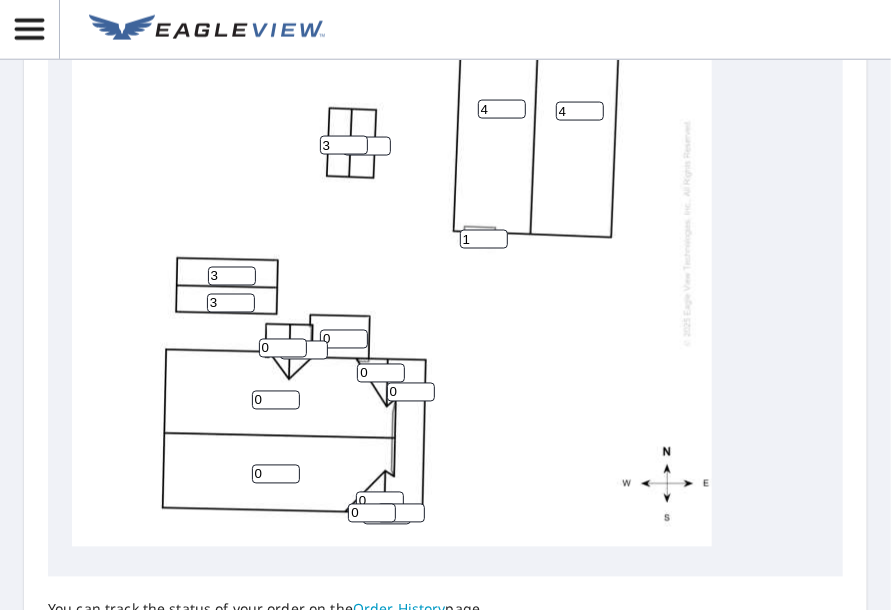 click on "0" at bounding box center [276, 400] 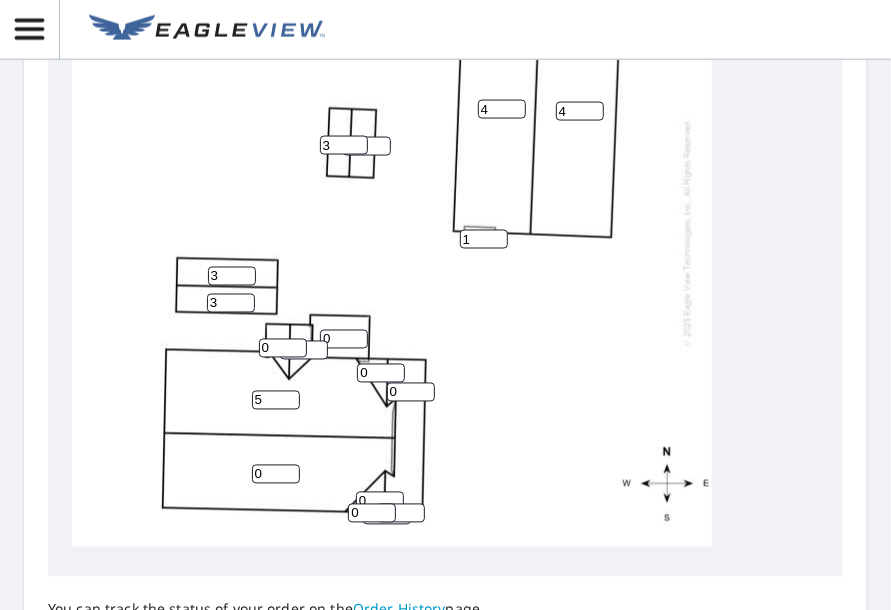 type on "5" 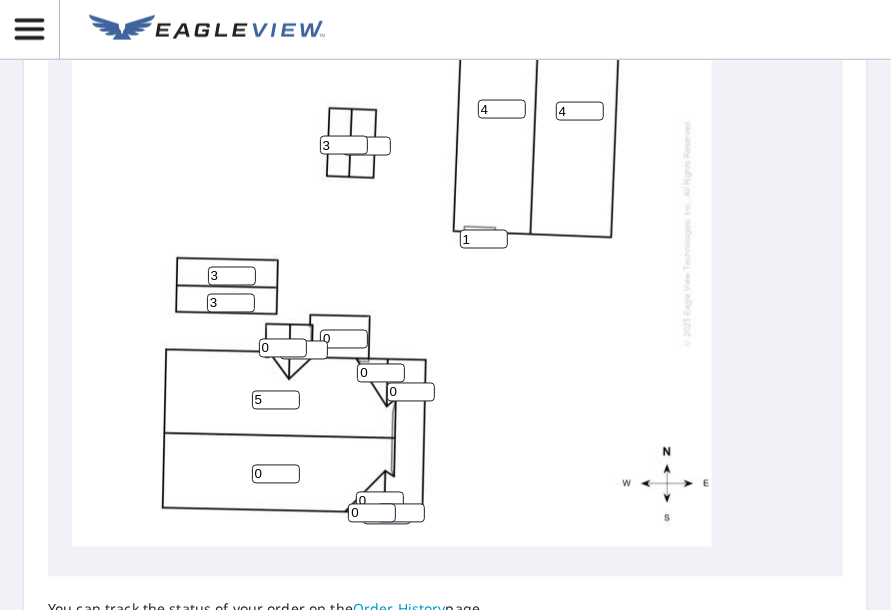 drag, startPoint x: 263, startPoint y: 458, endPoint x: 230, endPoint y: 455, distance: 33.13608 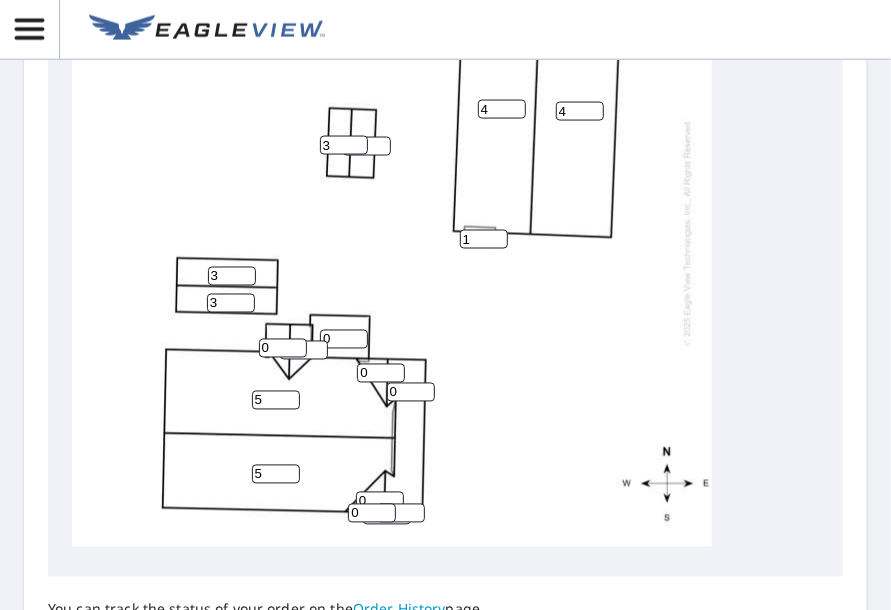type on "5" 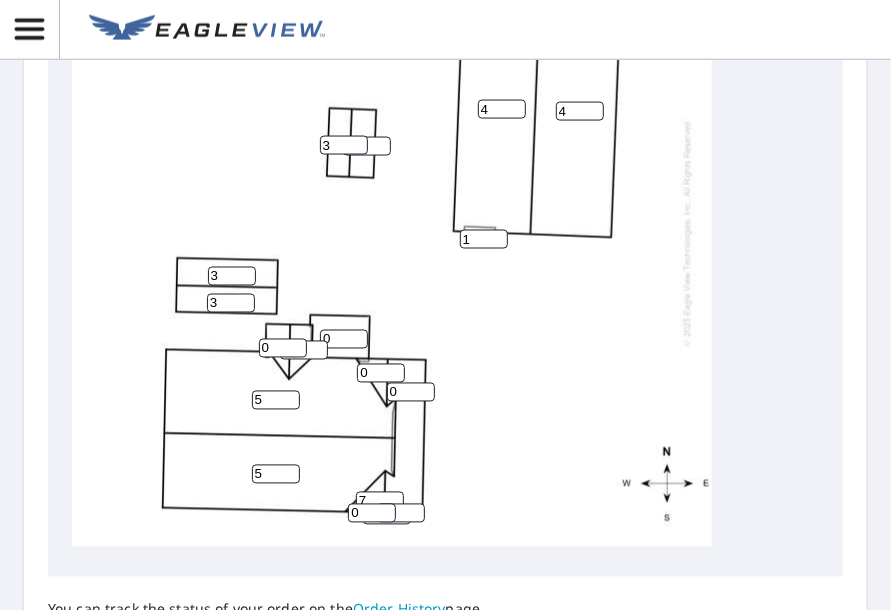 type on "7" 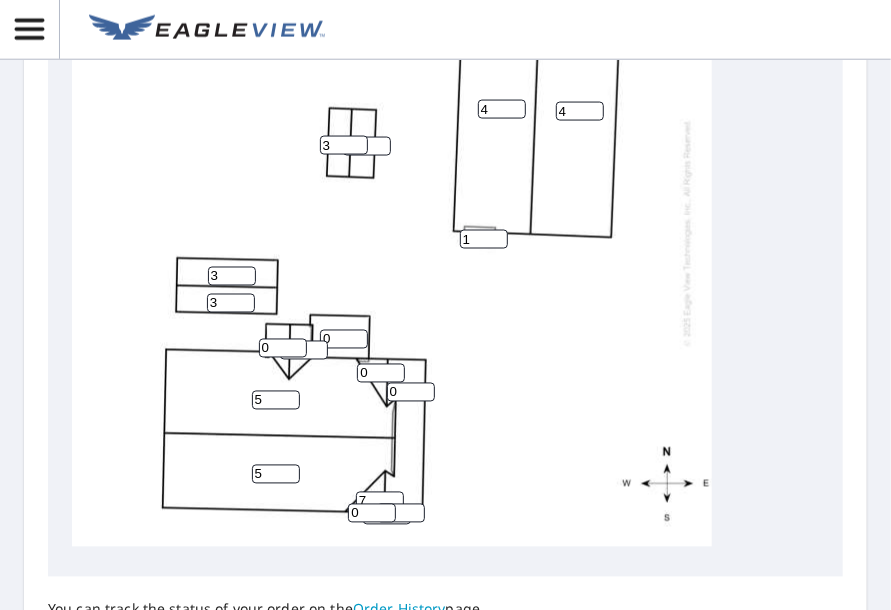 drag, startPoint x: 362, startPoint y: 496, endPoint x: 330, endPoint y: 515, distance: 37.215588 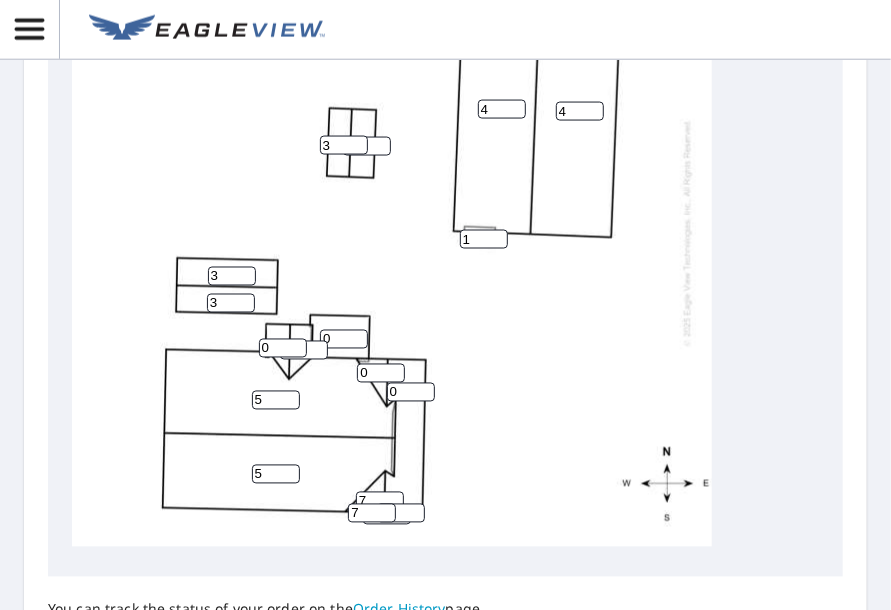 type on "7" 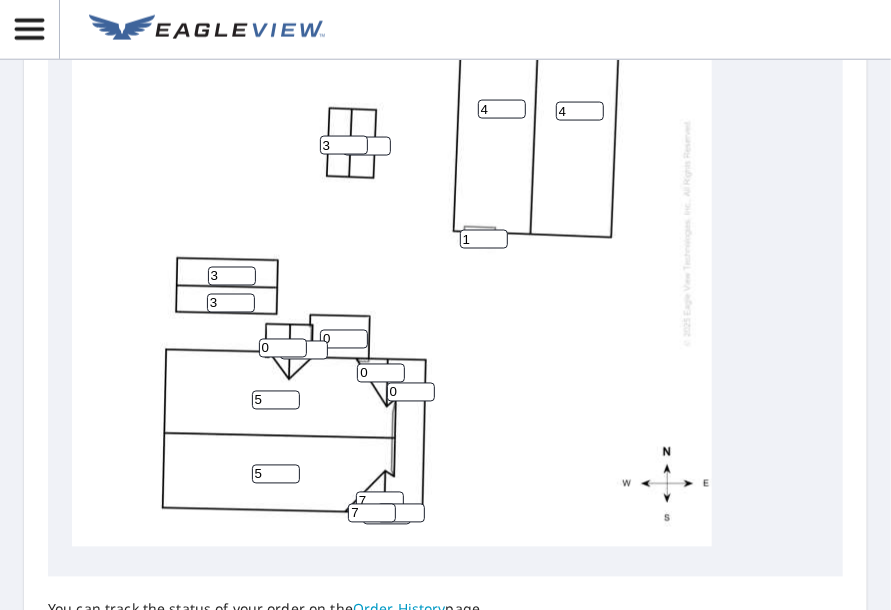 drag, startPoint x: 398, startPoint y: 382, endPoint x: 372, endPoint y: 381, distance: 26.019224 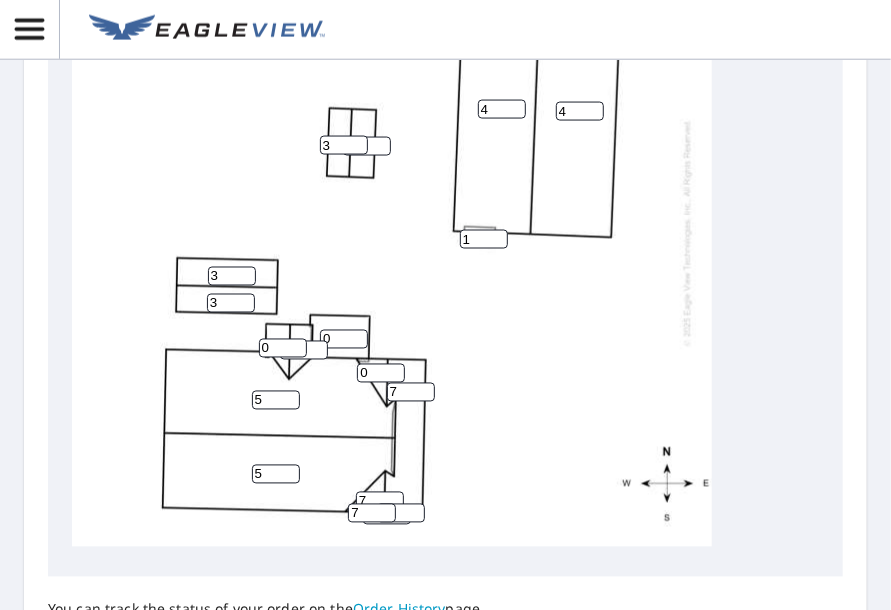 type on "7" 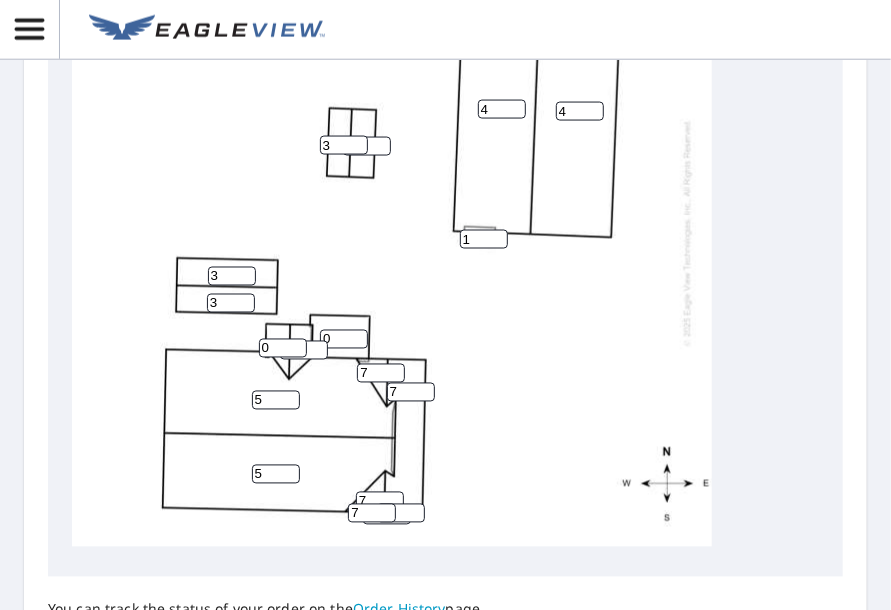 type on "7" 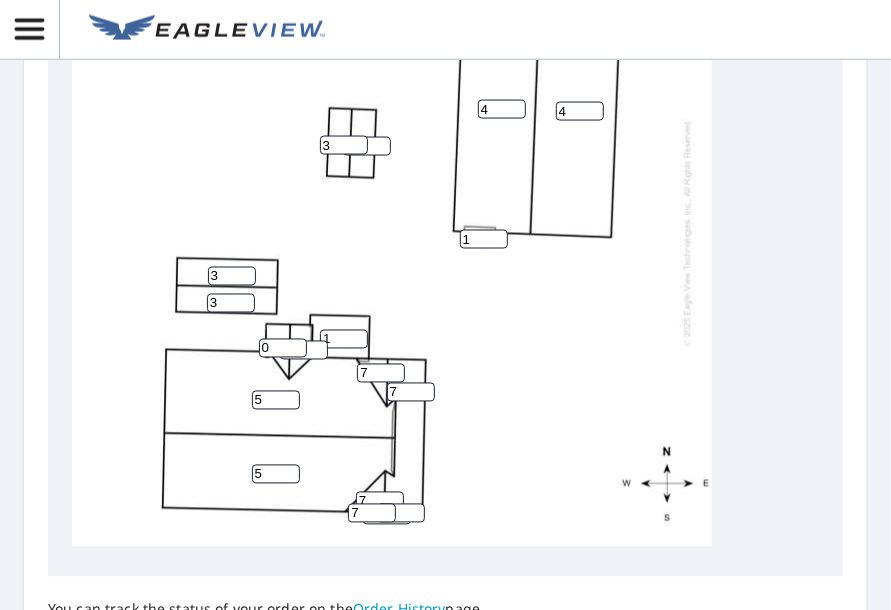 type on "1" 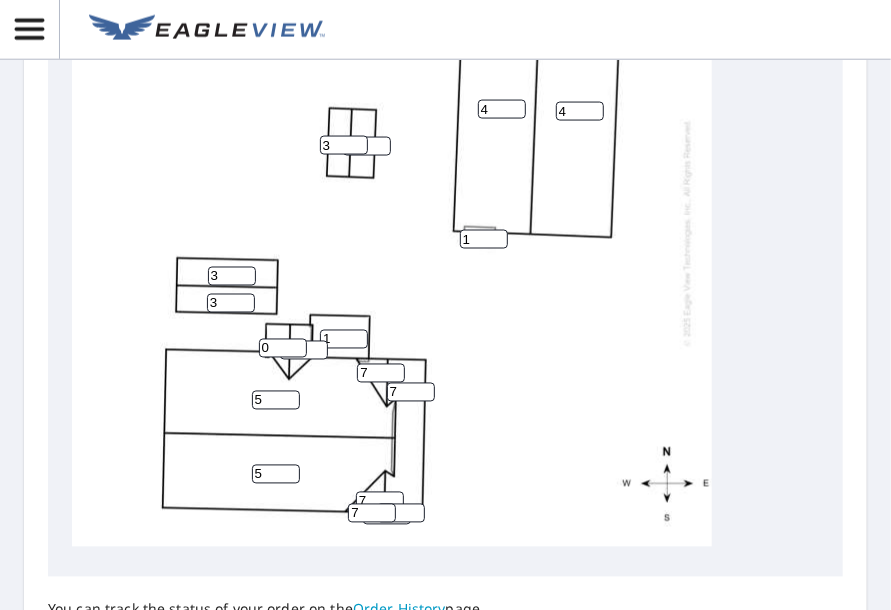 click on "Edit Pitches Assign pitch to all planes ​ Apply [PHONE]" at bounding box center (445, 168) 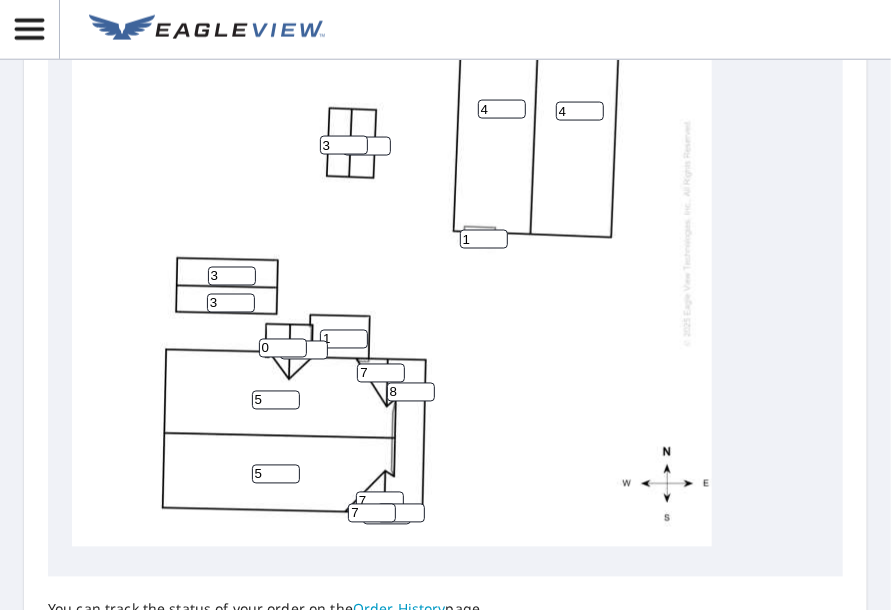 type on "8" 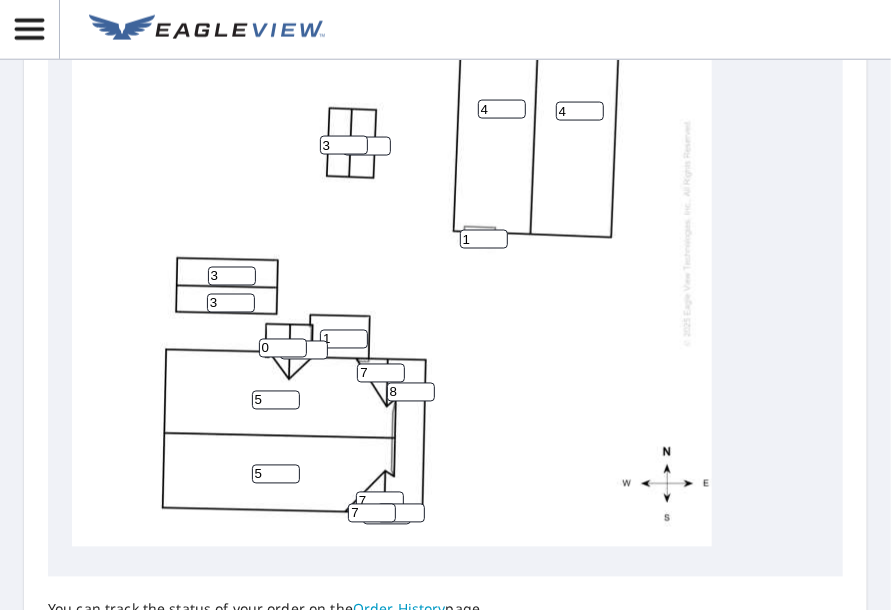 drag, startPoint x: 343, startPoint y: 323, endPoint x: 291, endPoint y: 323, distance: 52 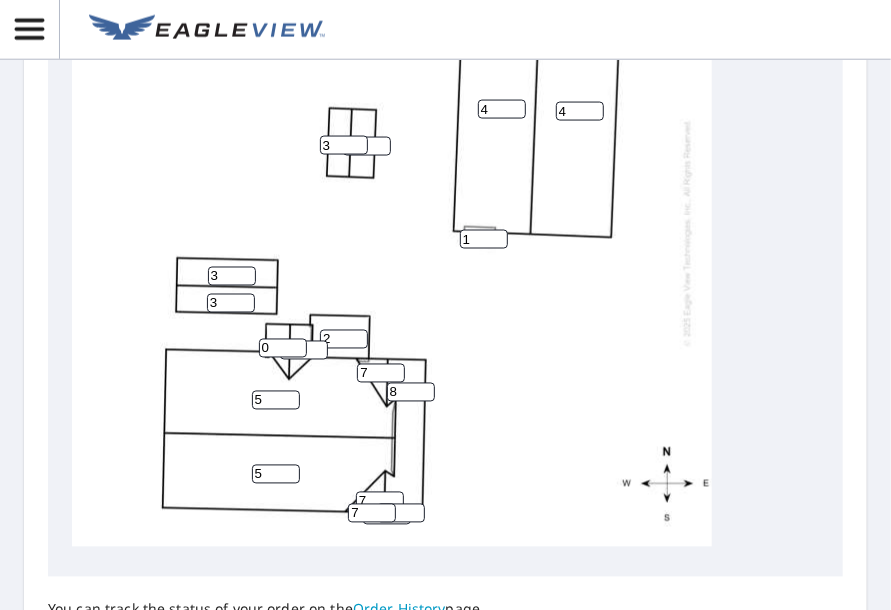 type on "2" 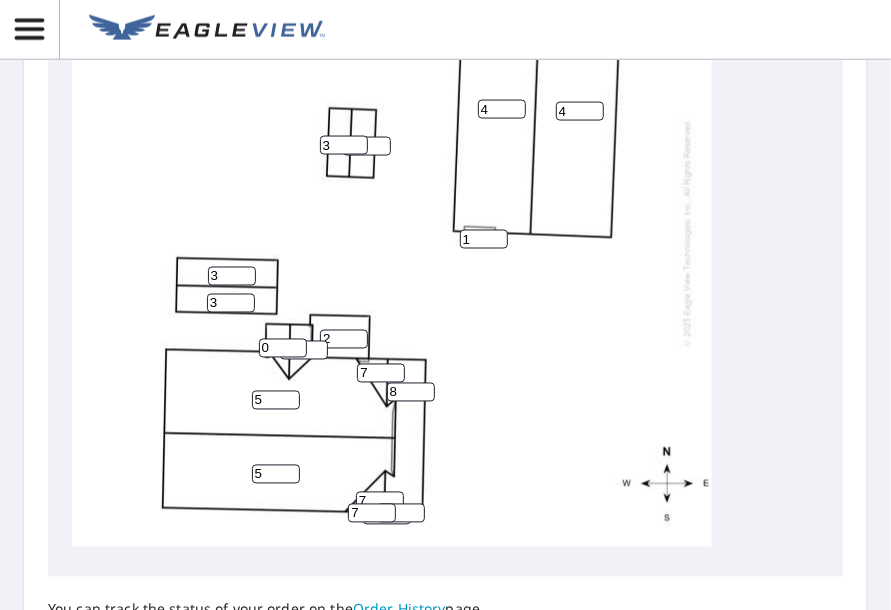 drag, startPoint x: 396, startPoint y: 373, endPoint x: 324, endPoint y: 381, distance: 72.443085 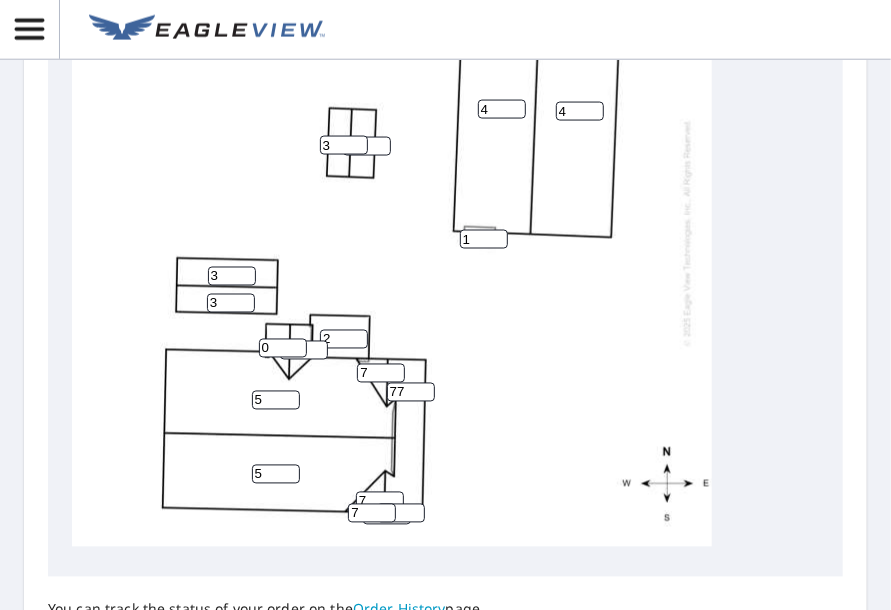 scroll, scrollTop: 1137, scrollLeft: 0, axis: vertical 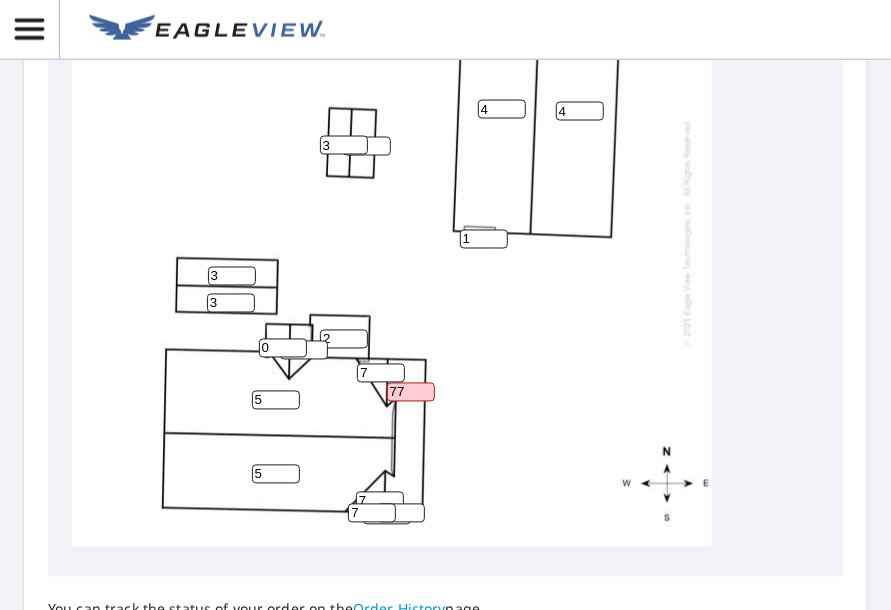 type on "77" 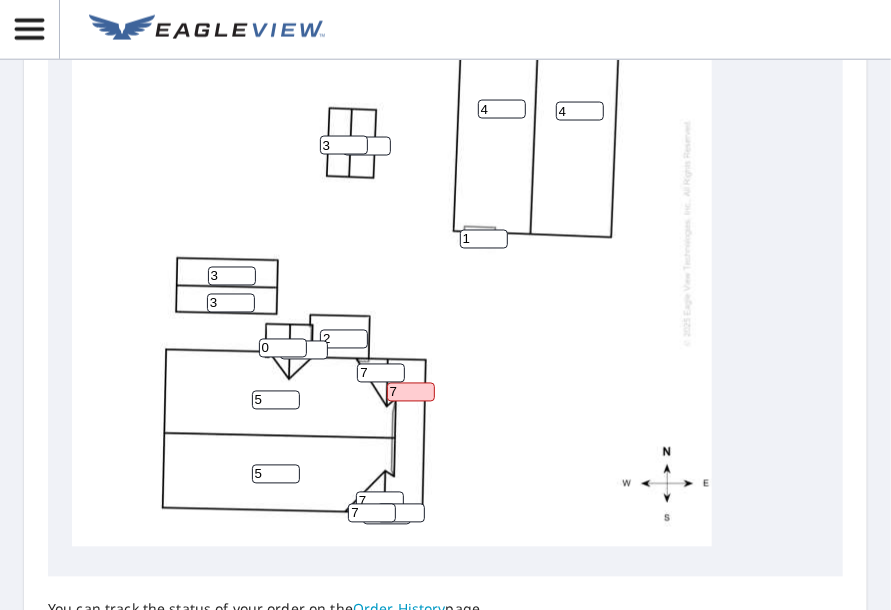 scroll, scrollTop: 1083, scrollLeft: 0, axis: vertical 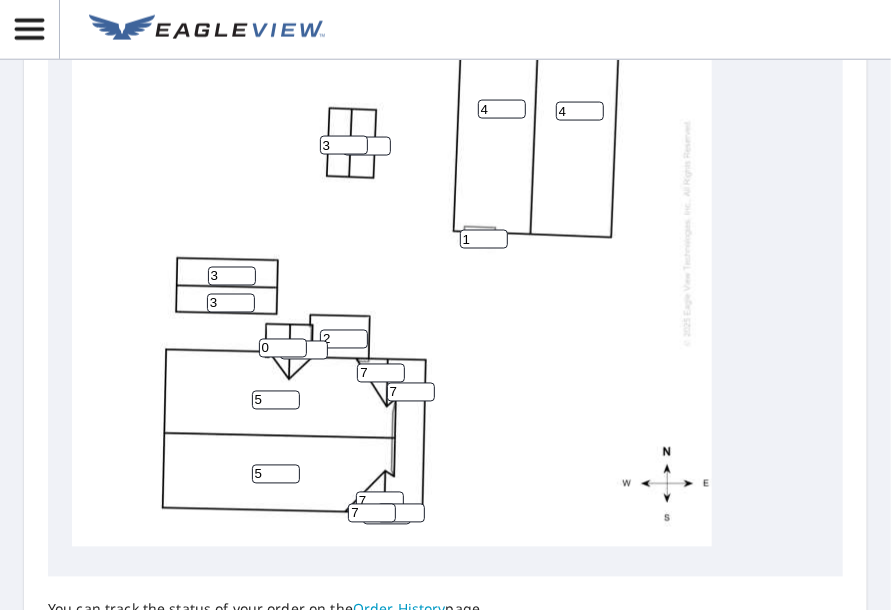 type on "7" 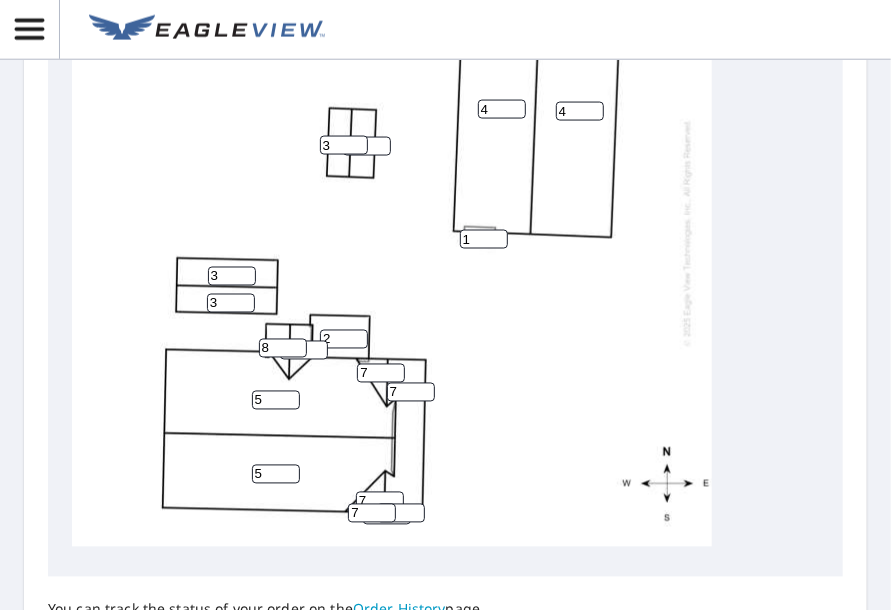 type on "8" 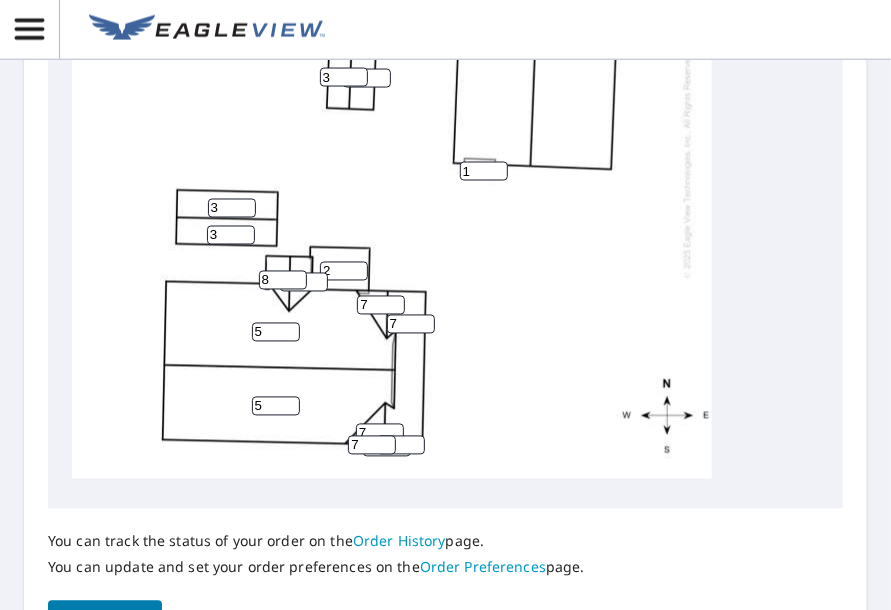 scroll, scrollTop: 1149, scrollLeft: 0, axis: vertical 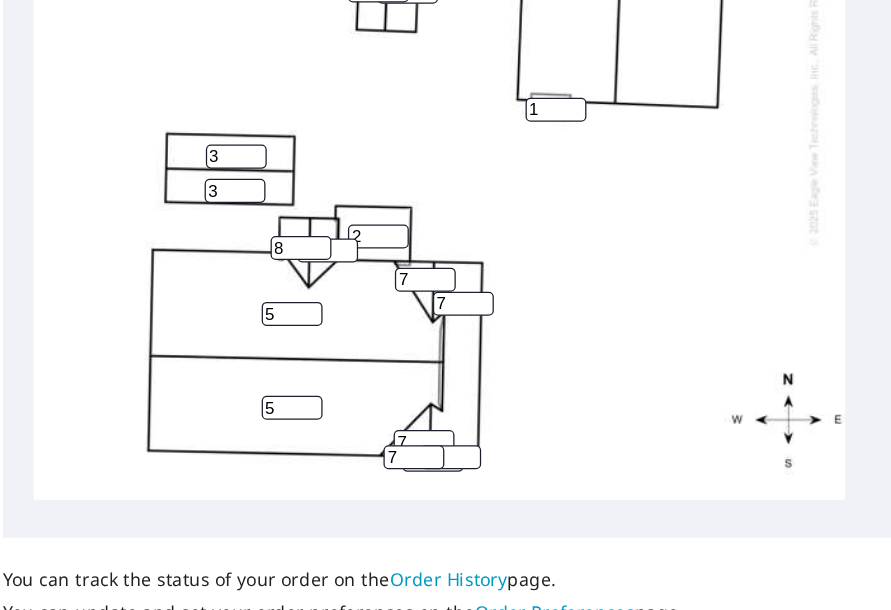 click on "8" at bounding box center (304, 284) 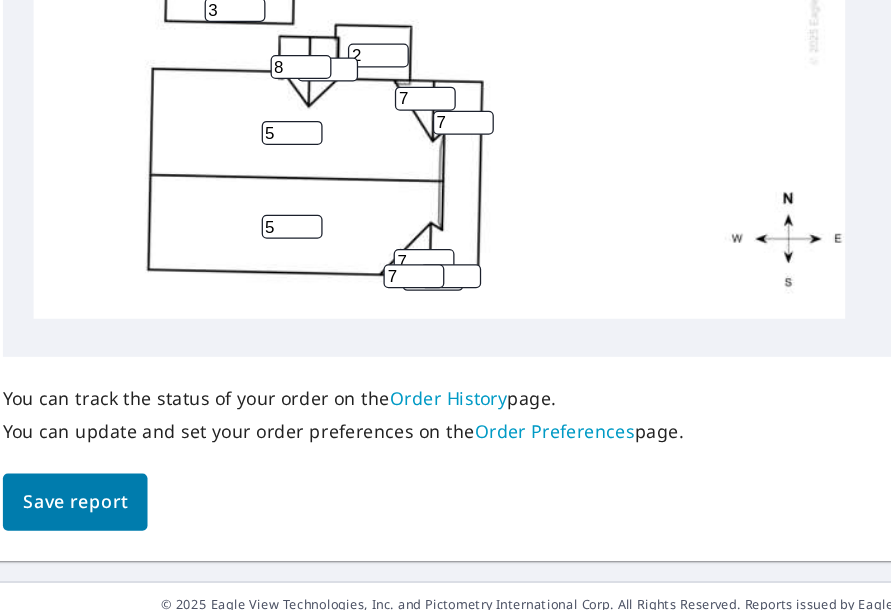 scroll, scrollTop: 1292, scrollLeft: 0, axis: vertical 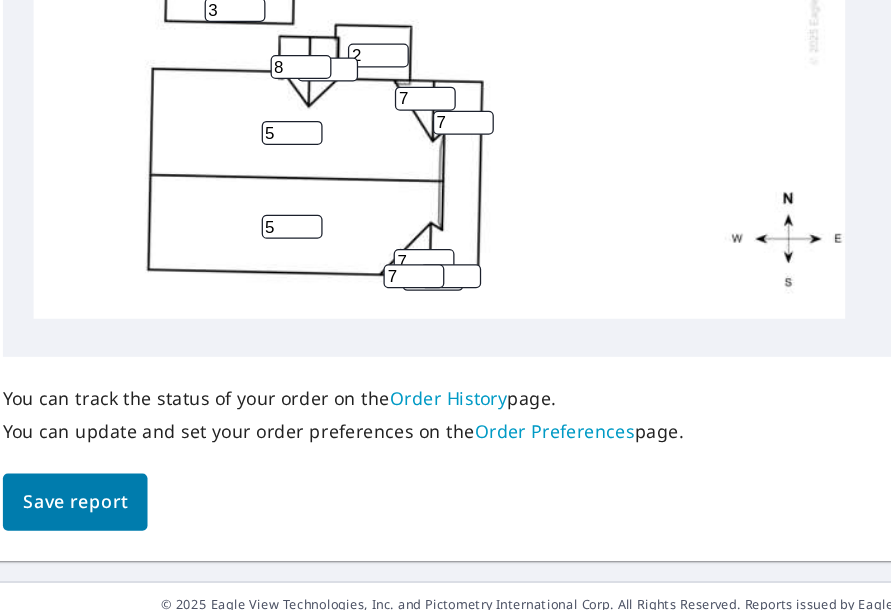 type on "7" 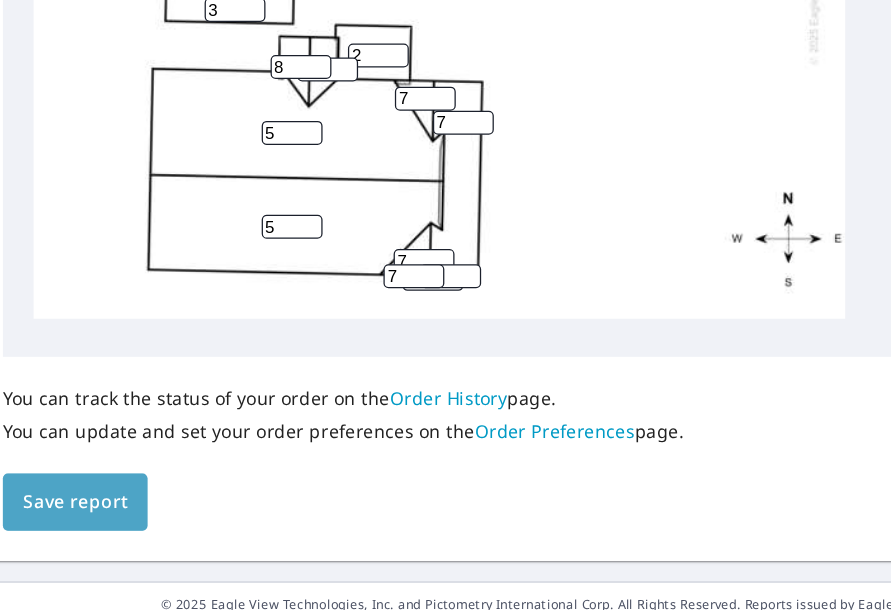 click on "Save report" at bounding box center (105, 482) 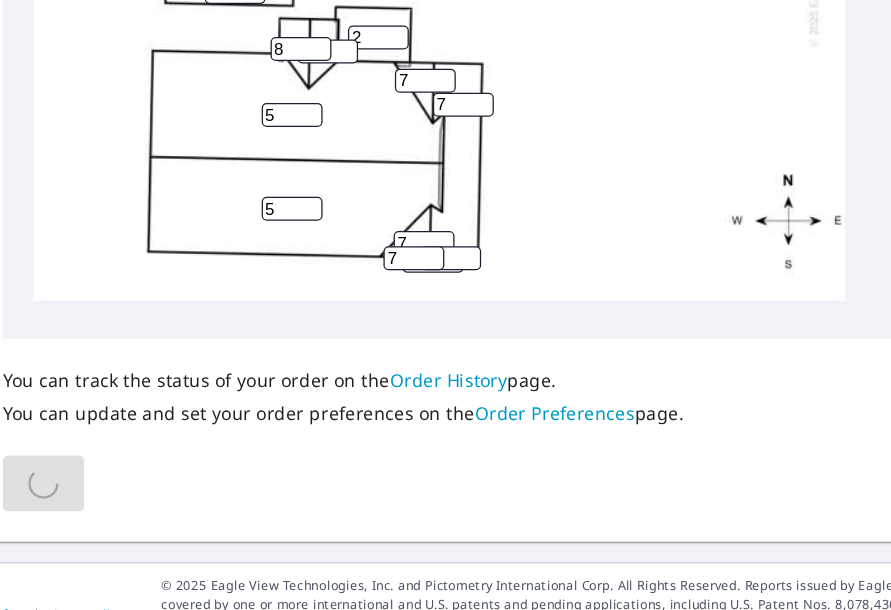 scroll, scrollTop: 1379, scrollLeft: 0, axis: vertical 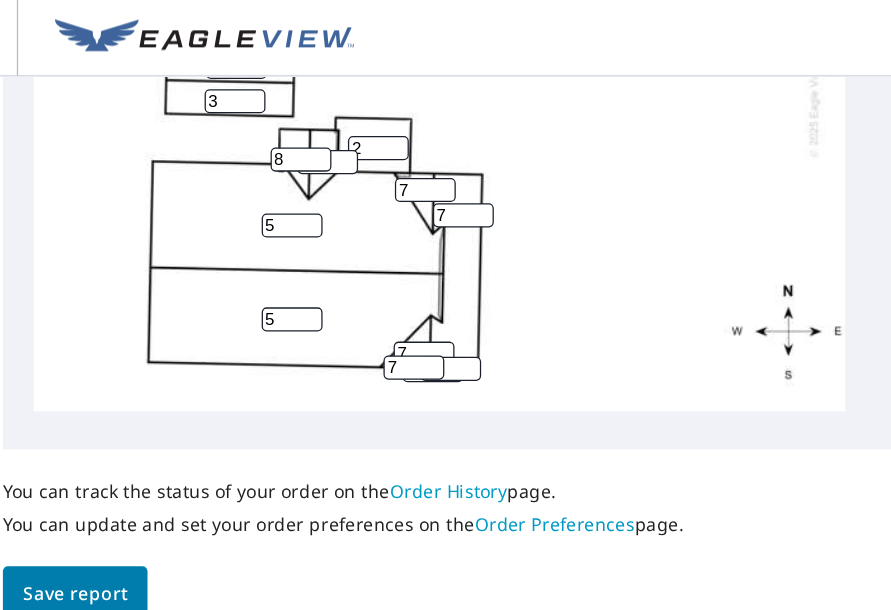 click on "You can update and set your order preferences on the  Order Preferences  page." at bounding box center [316, 413] 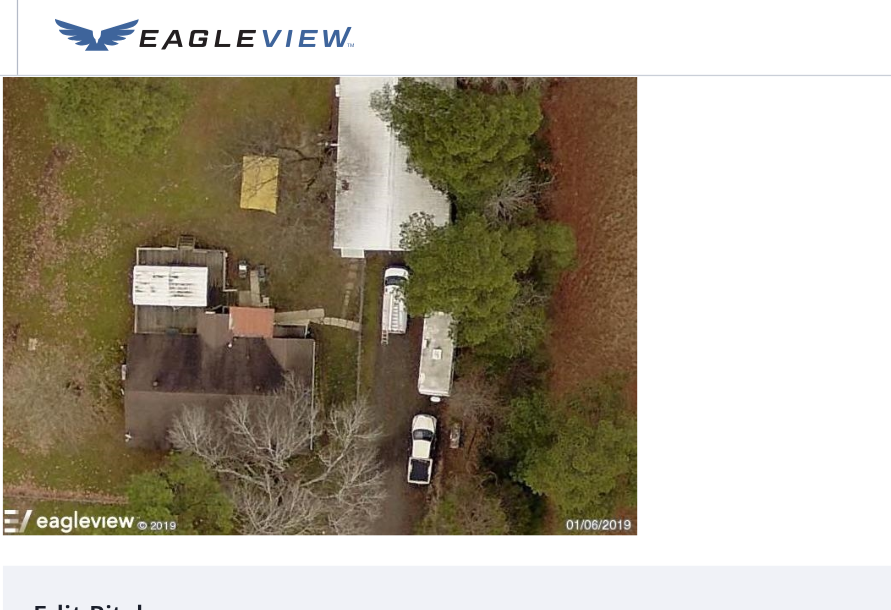scroll, scrollTop: 0, scrollLeft: 0, axis: both 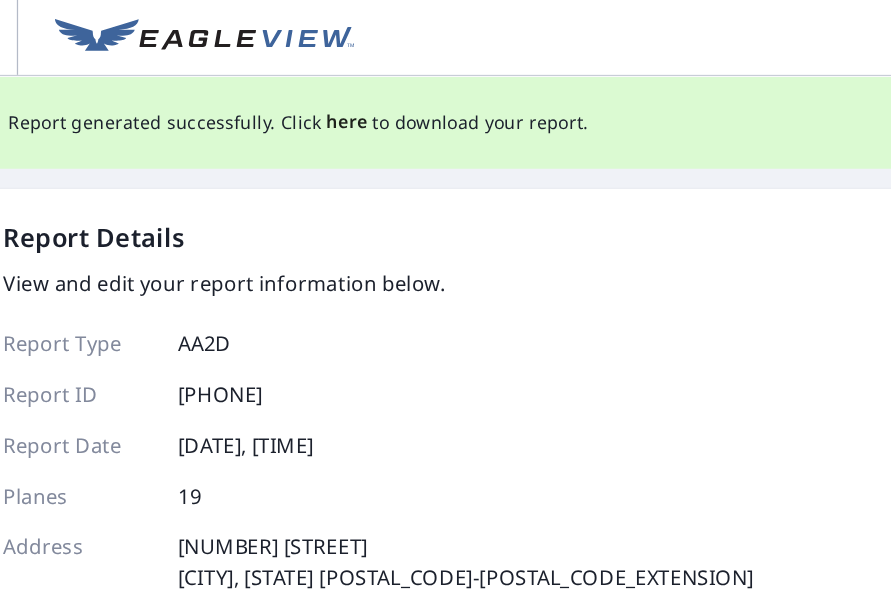 click on "here" at bounding box center [319, 96] 